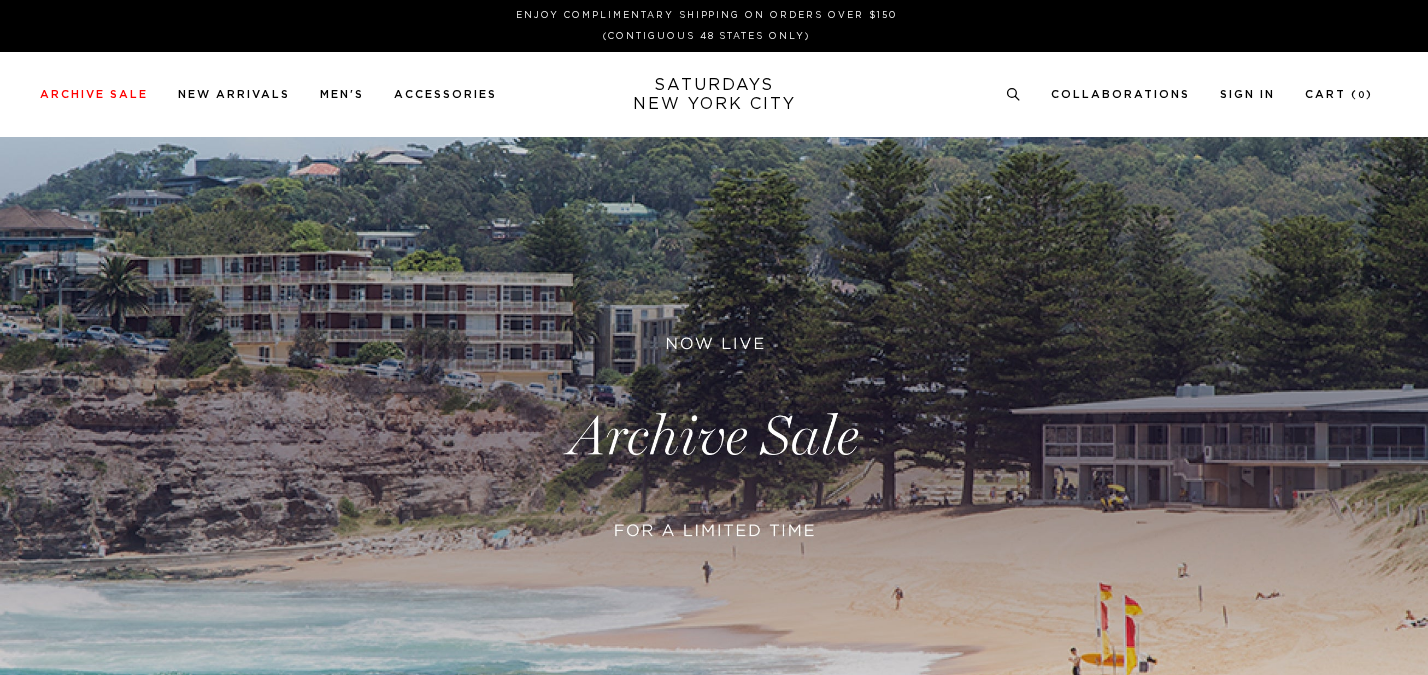 scroll, scrollTop: 0, scrollLeft: 0, axis: both 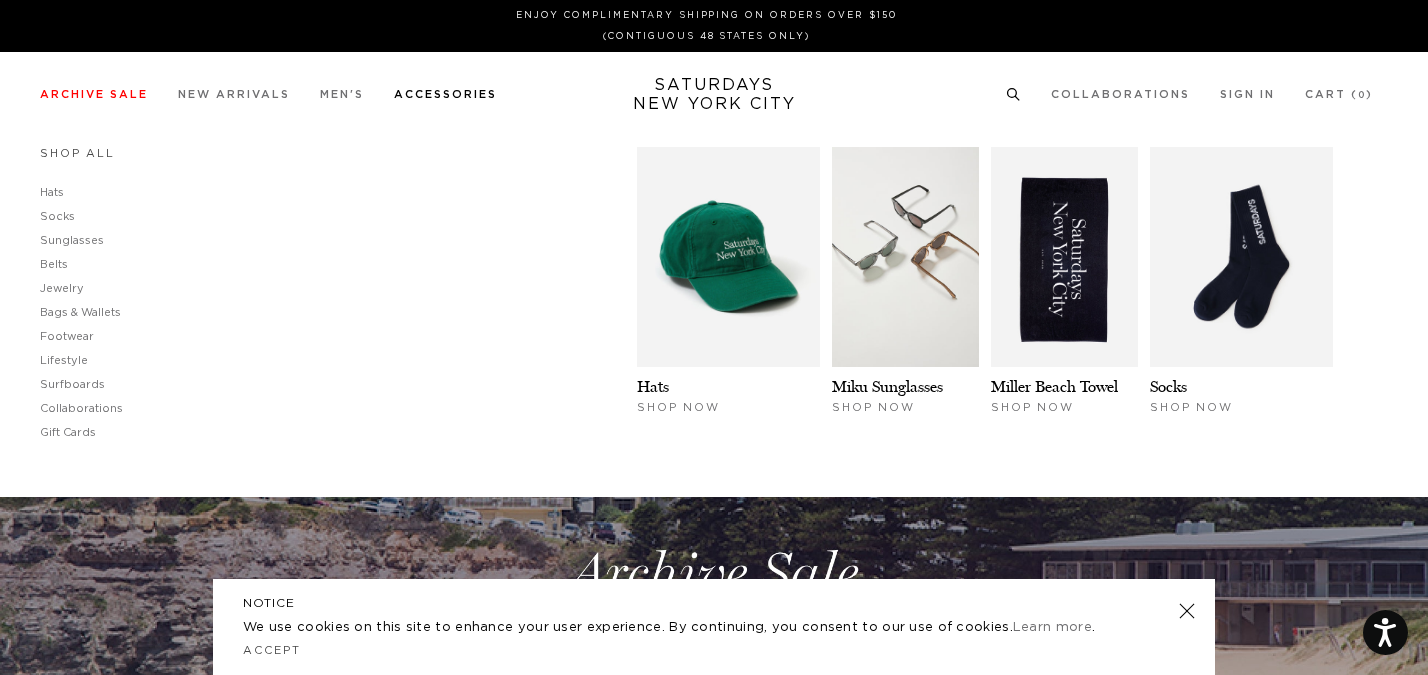 click on "Shop All" at bounding box center (77, 153) 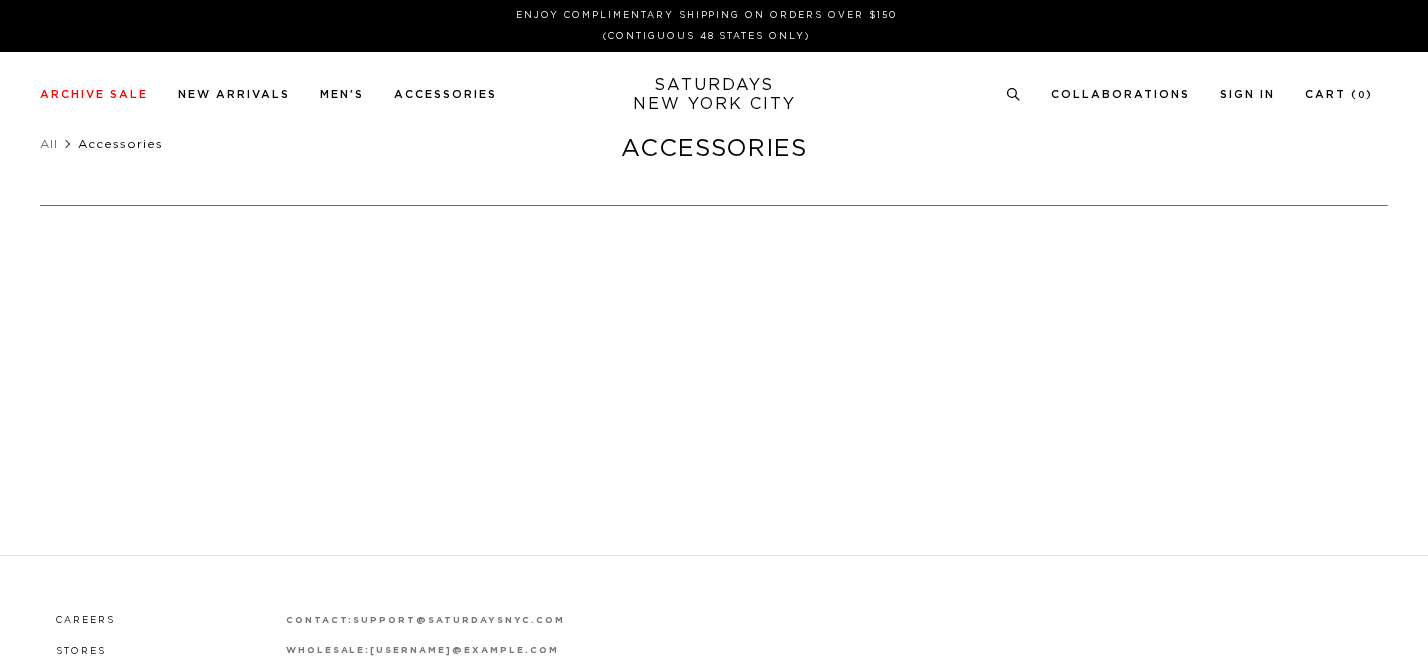 scroll, scrollTop: 0, scrollLeft: 0, axis: both 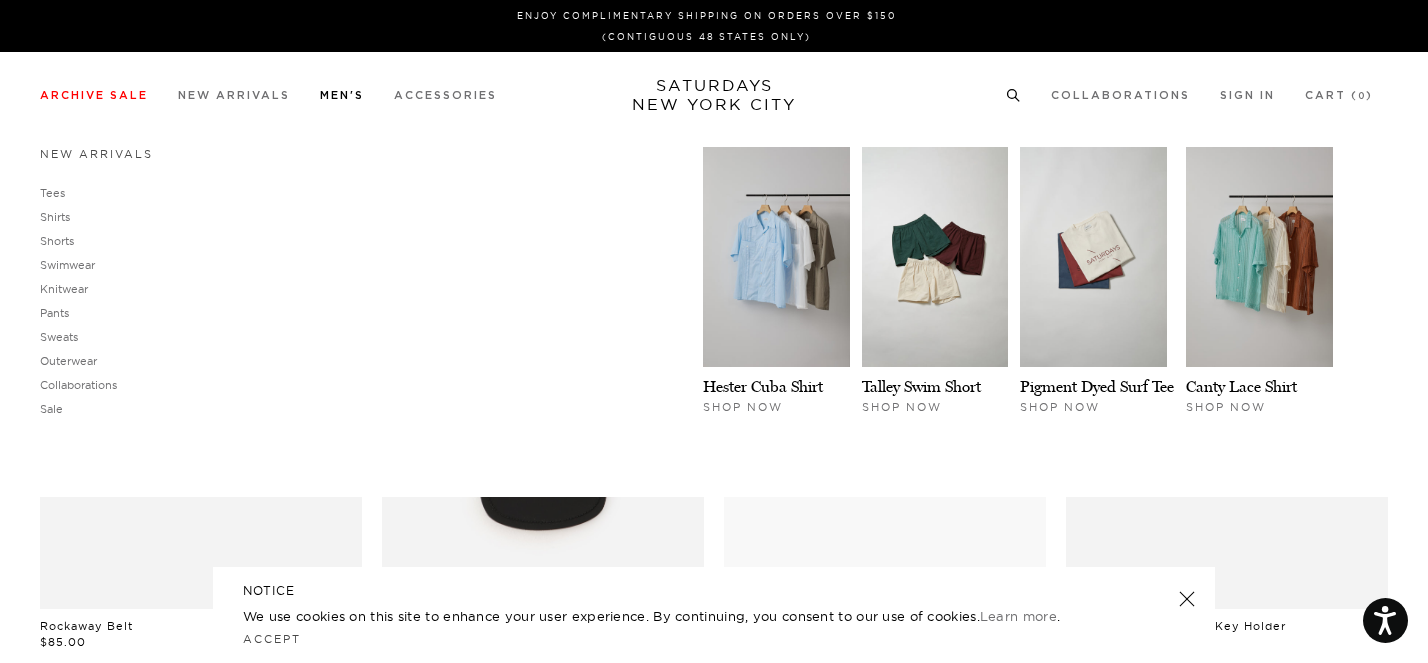 click on "New Arrivals" at bounding box center [96, 154] 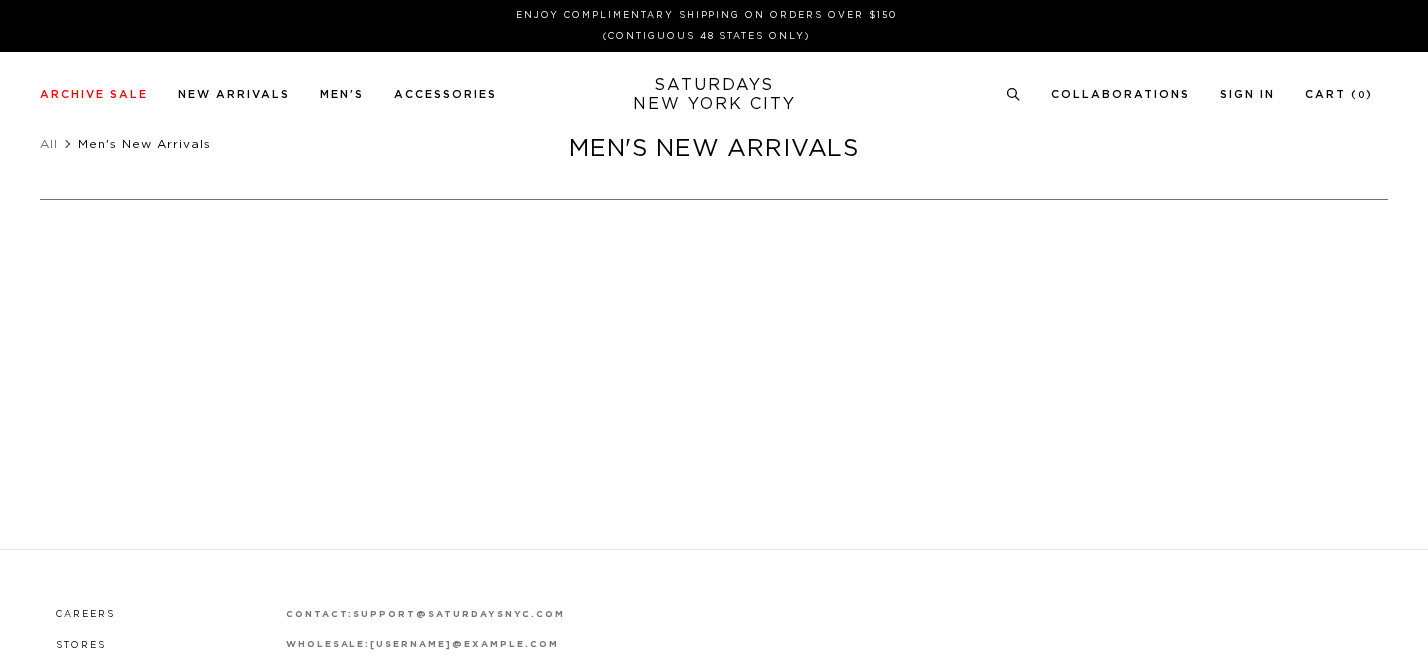 scroll, scrollTop: 0, scrollLeft: 0, axis: both 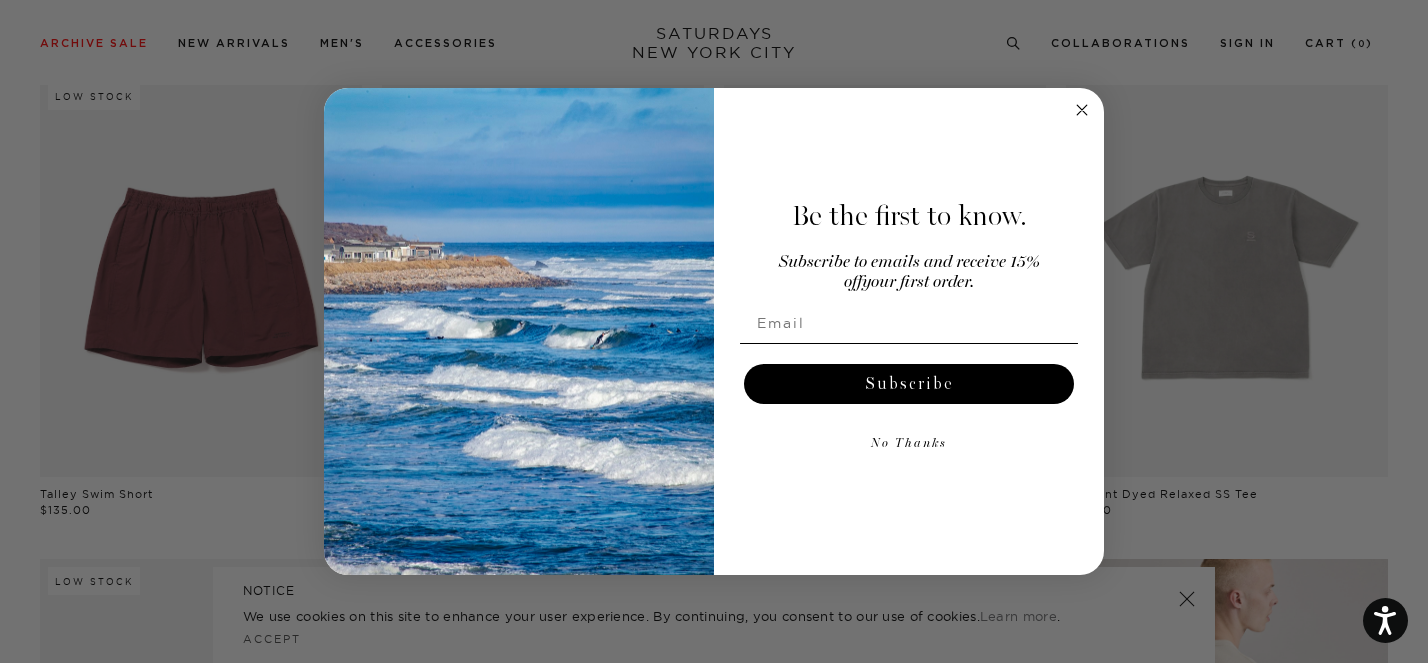 click 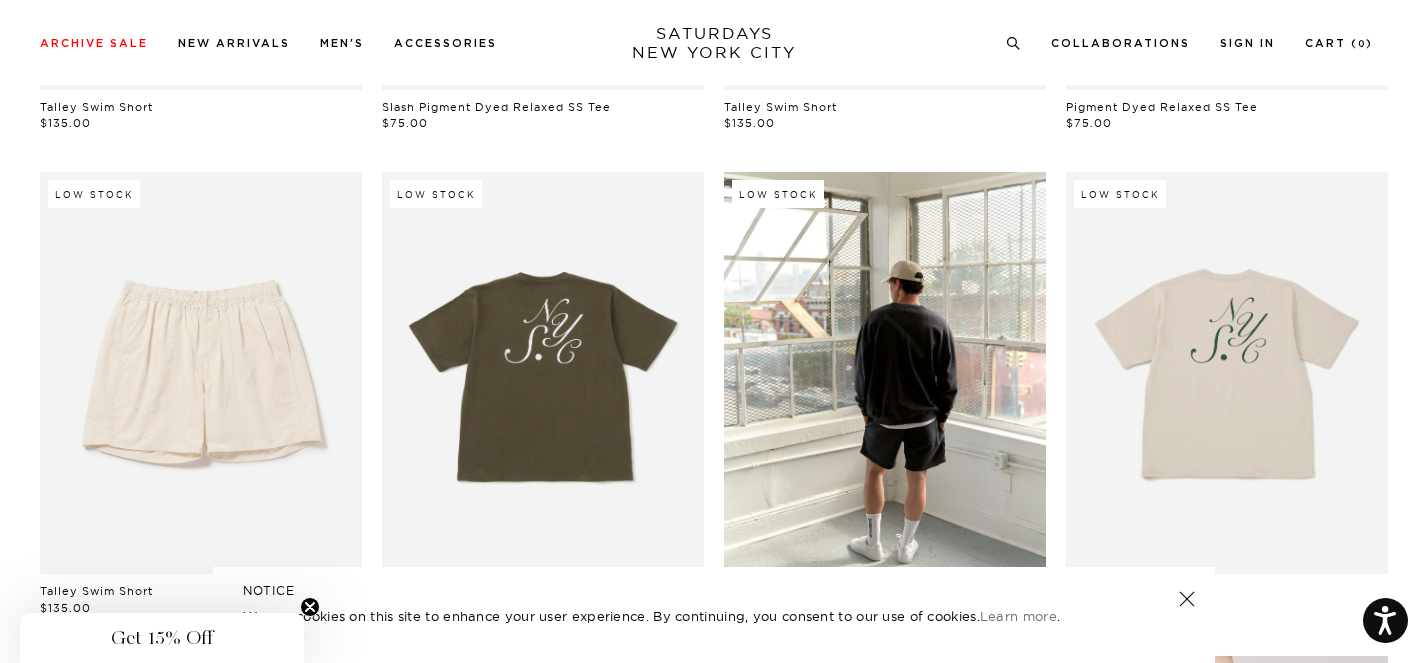 scroll, scrollTop: 1041, scrollLeft: 0, axis: vertical 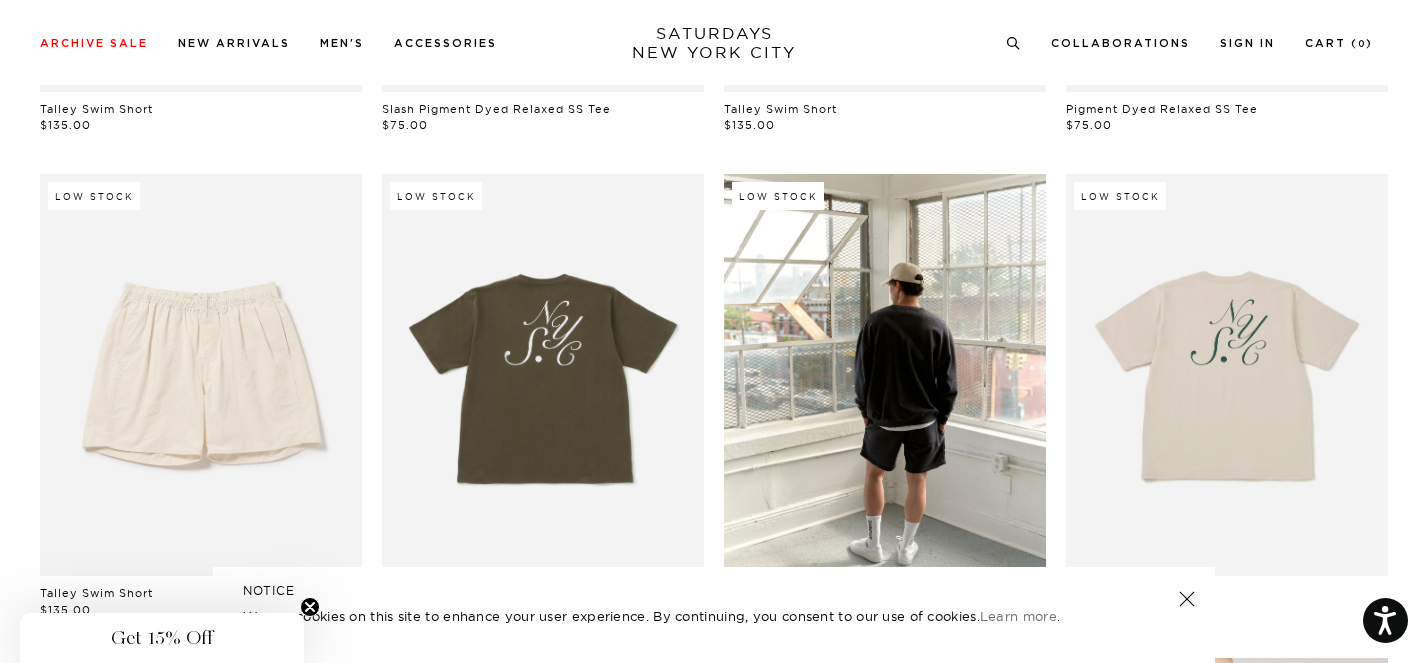 click at bounding box center (1227, 375) 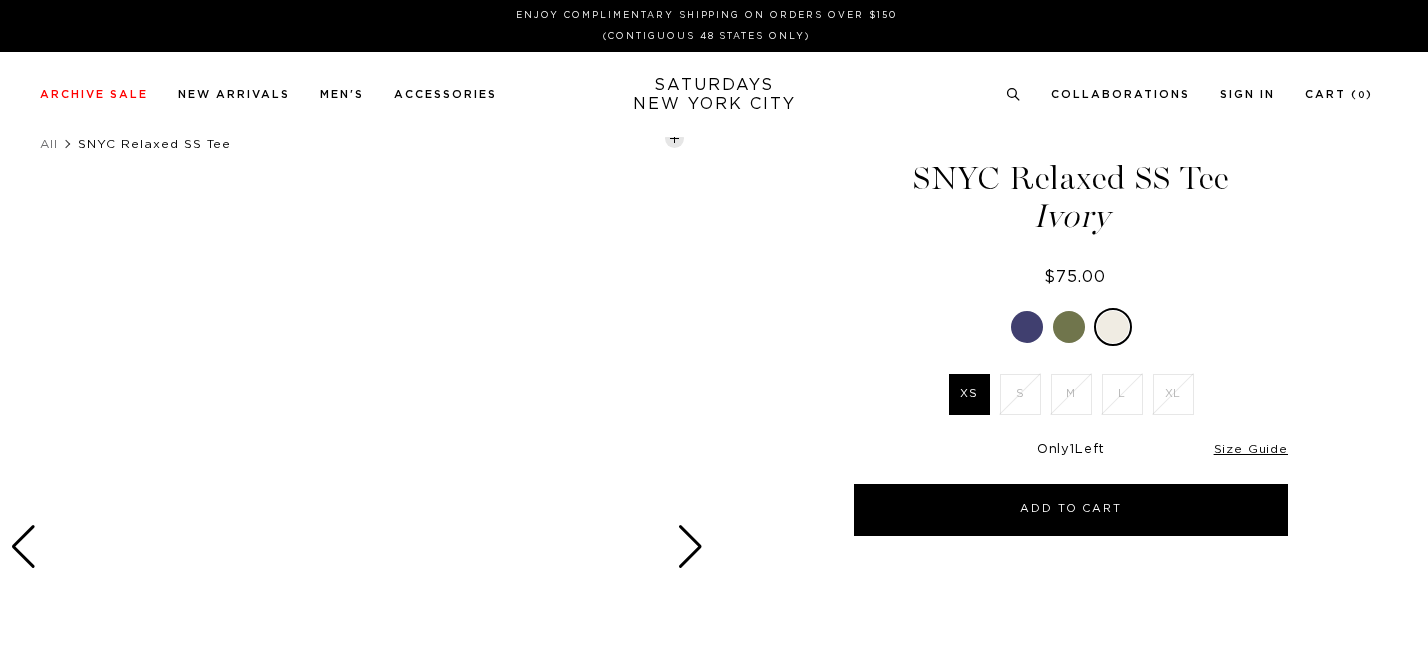 scroll, scrollTop: 0, scrollLeft: 0, axis: both 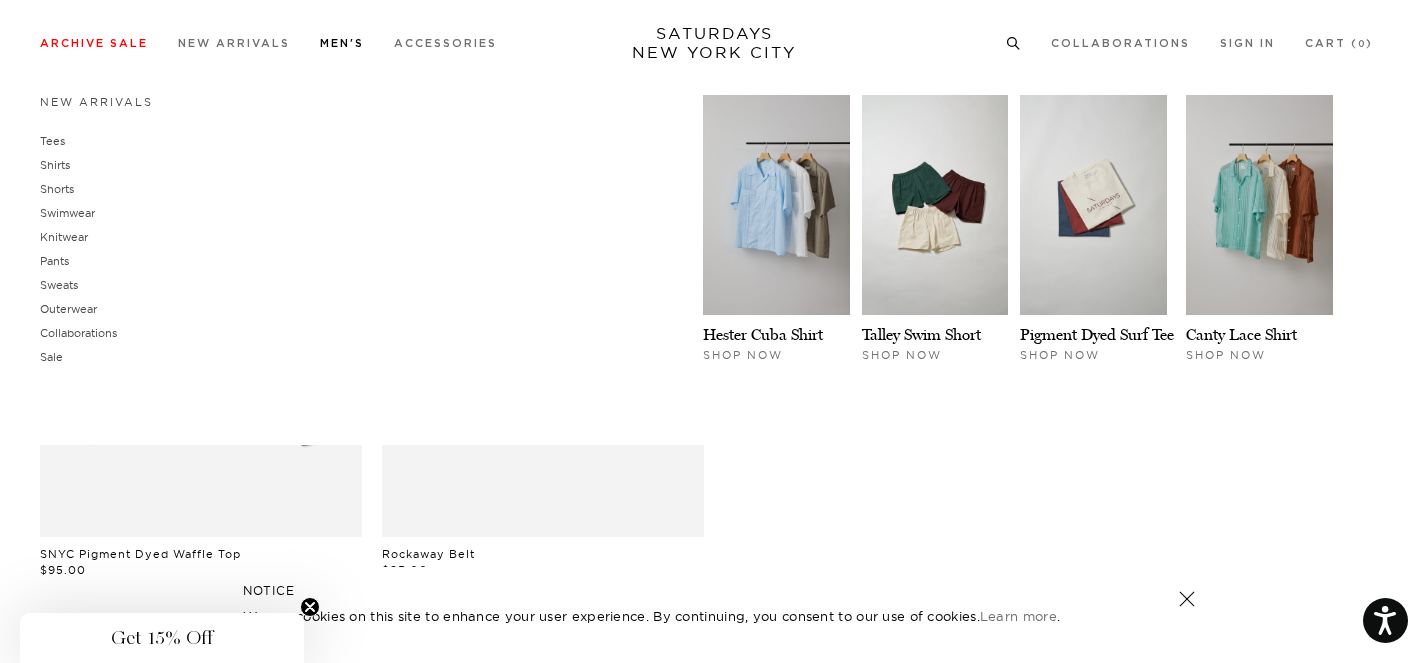 click on "Men's" at bounding box center (342, 43) 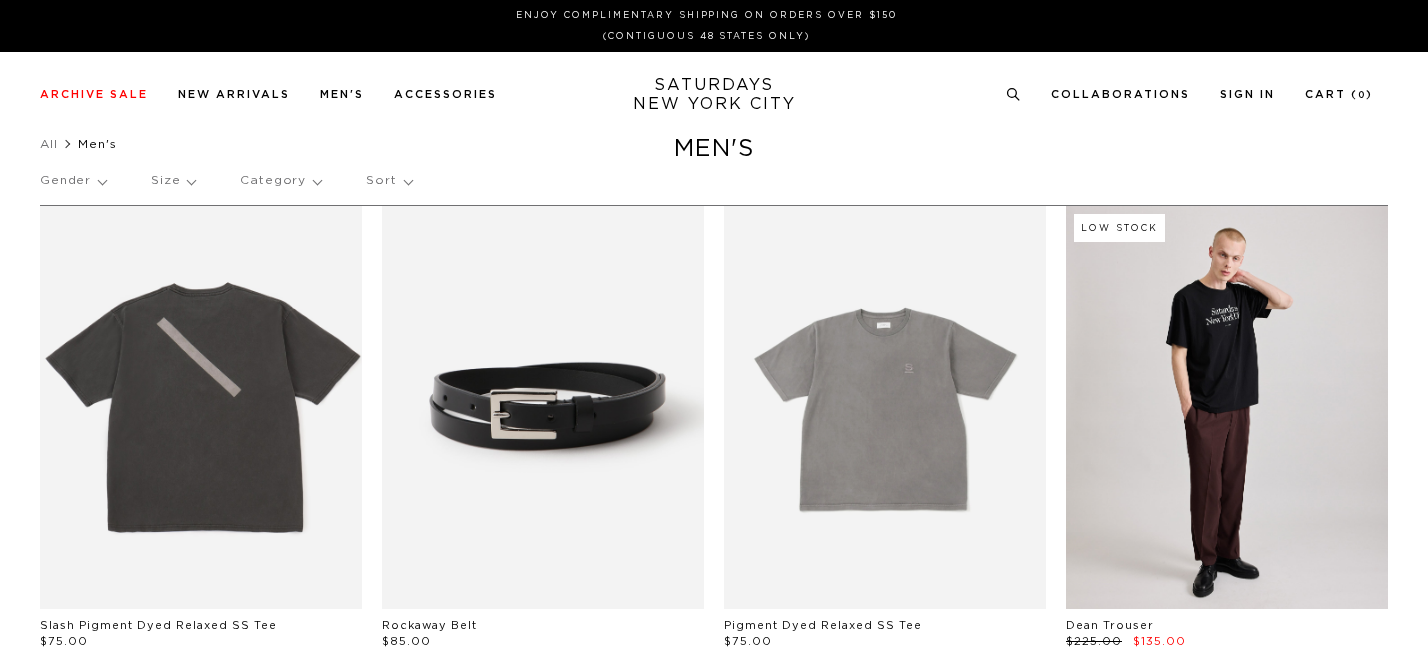 scroll, scrollTop: 0, scrollLeft: 0, axis: both 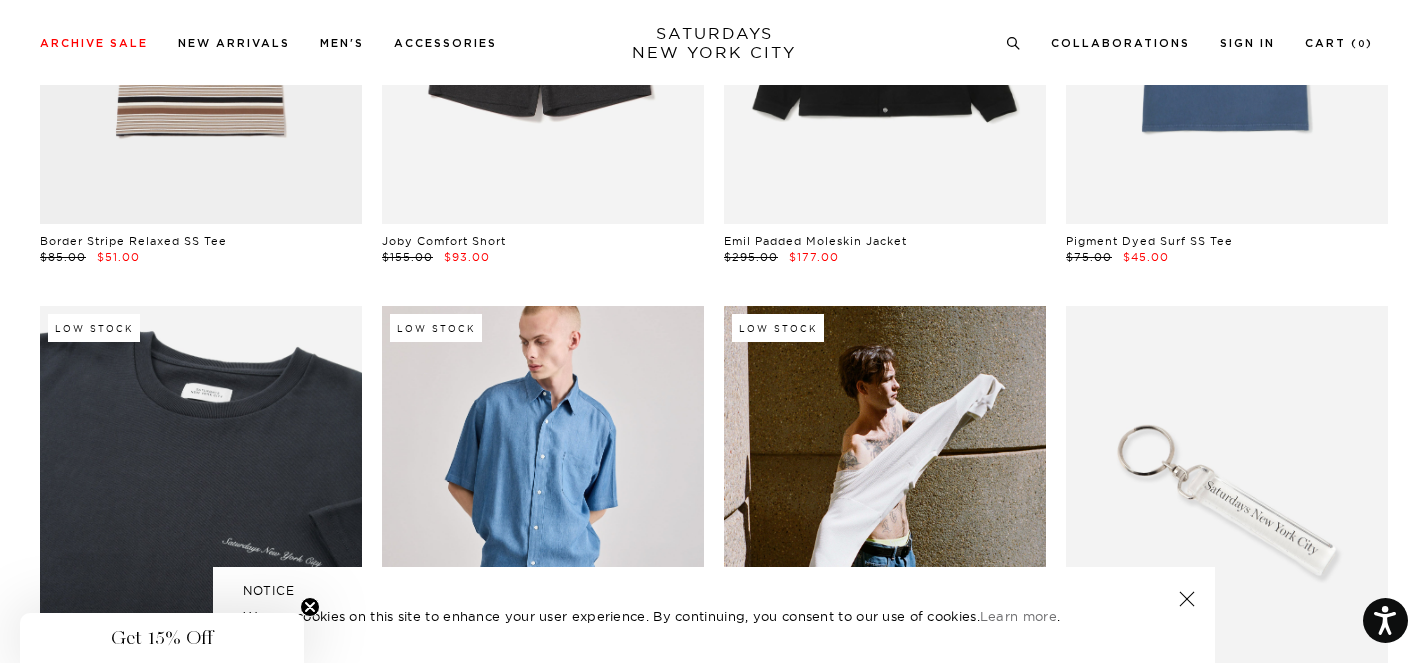 click at bounding box center [1187, 599] 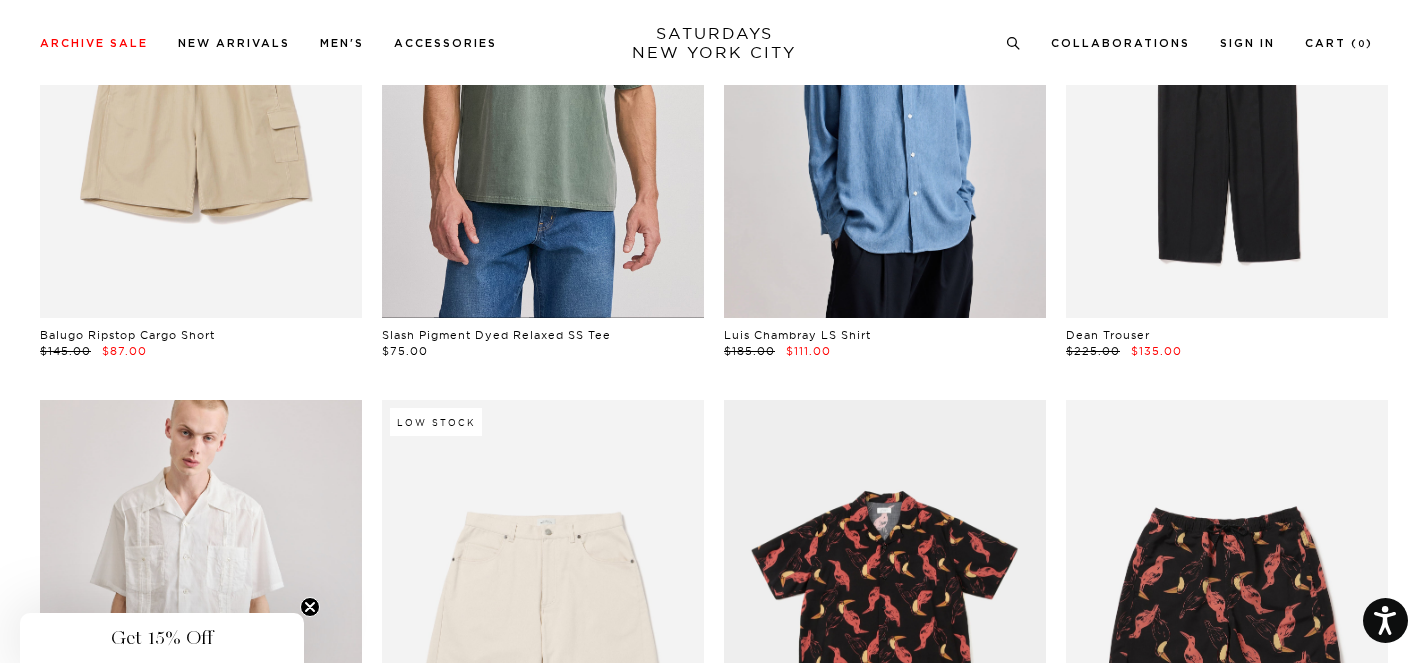 scroll, scrollTop: 7844, scrollLeft: 0, axis: vertical 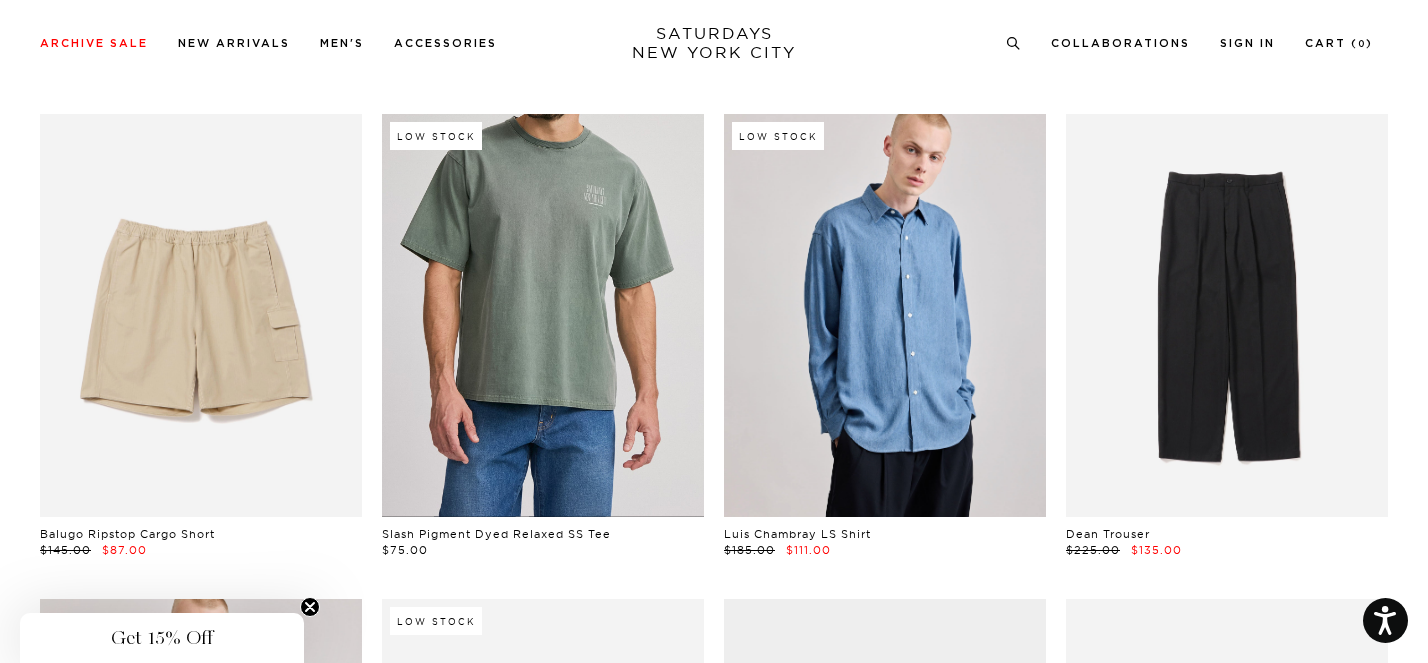 click at bounding box center (543, 315) 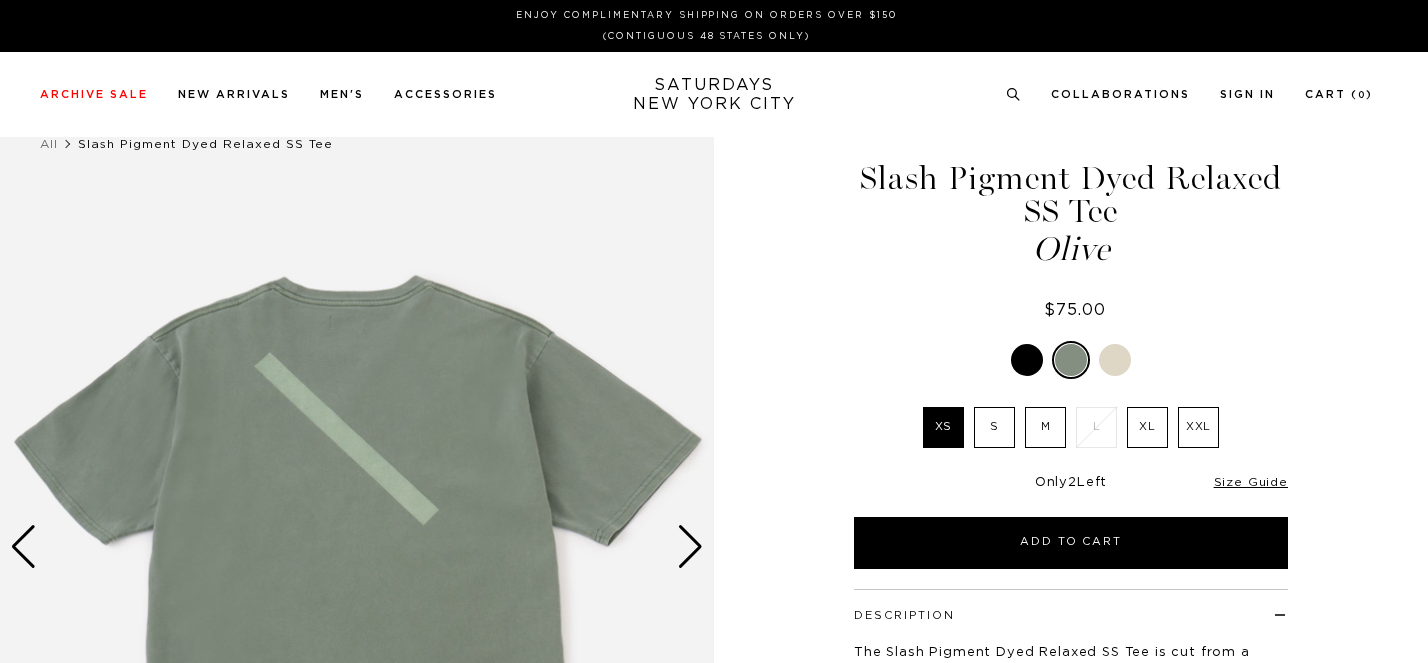 scroll, scrollTop: 0, scrollLeft: 0, axis: both 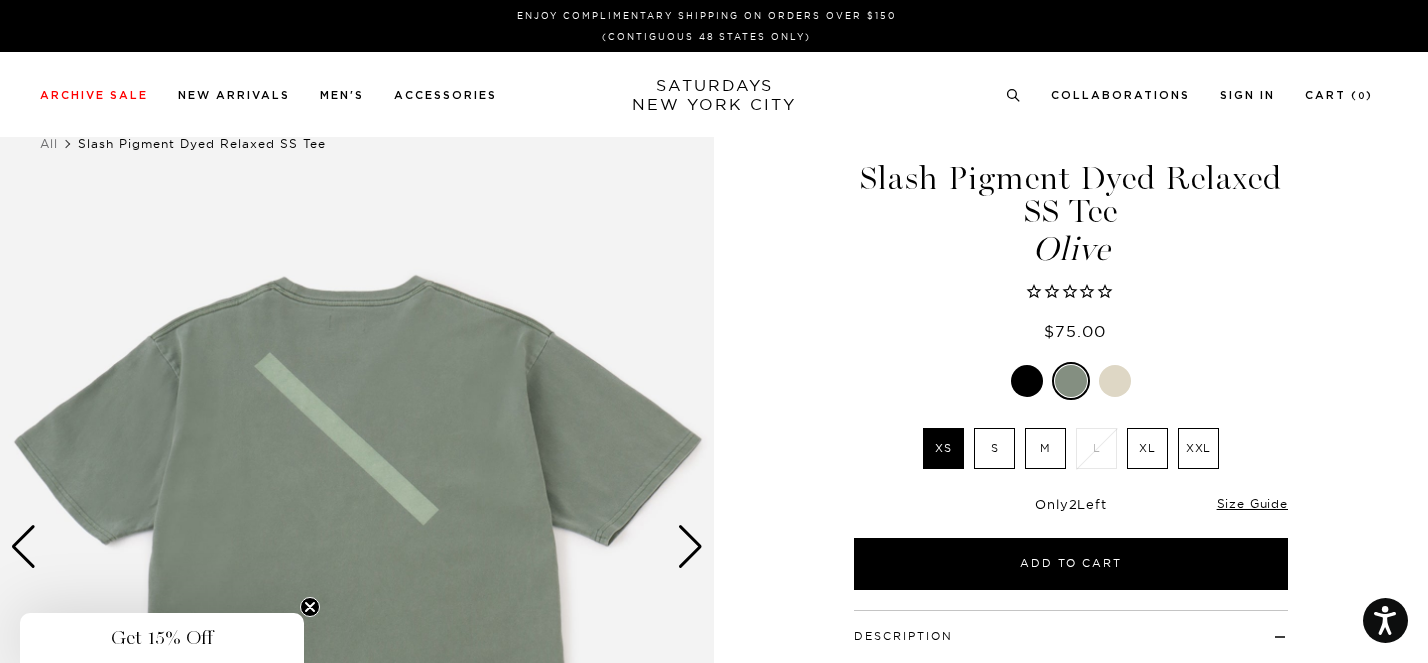 click at bounding box center (690, 547) 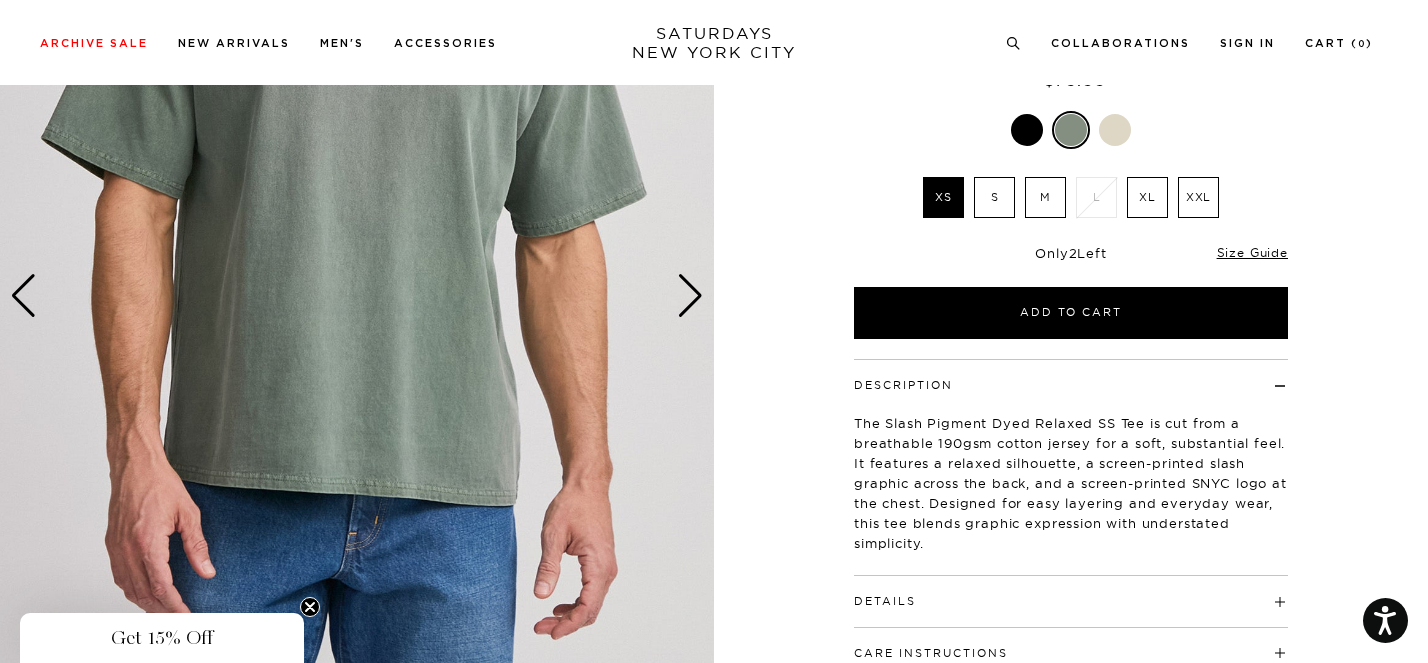 scroll, scrollTop: 408, scrollLeft: 0, axis: vertical 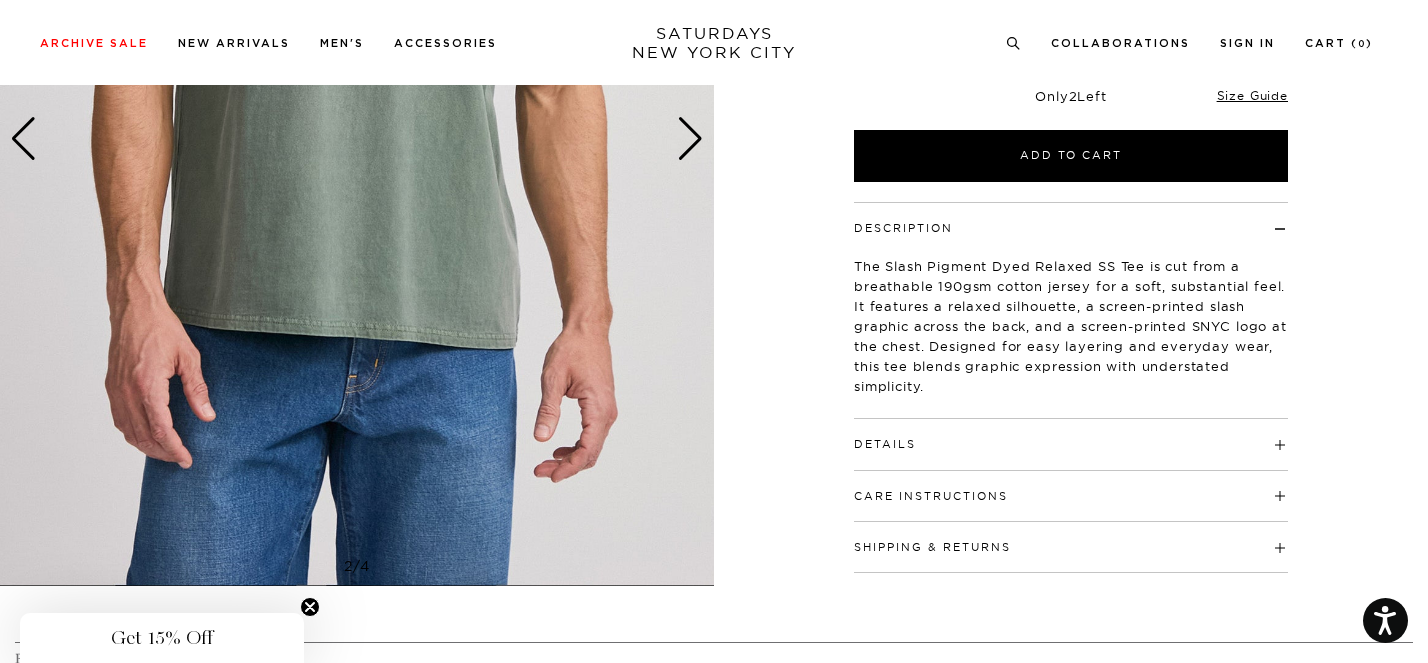 click on "Details" at bounding box center [885, 444] 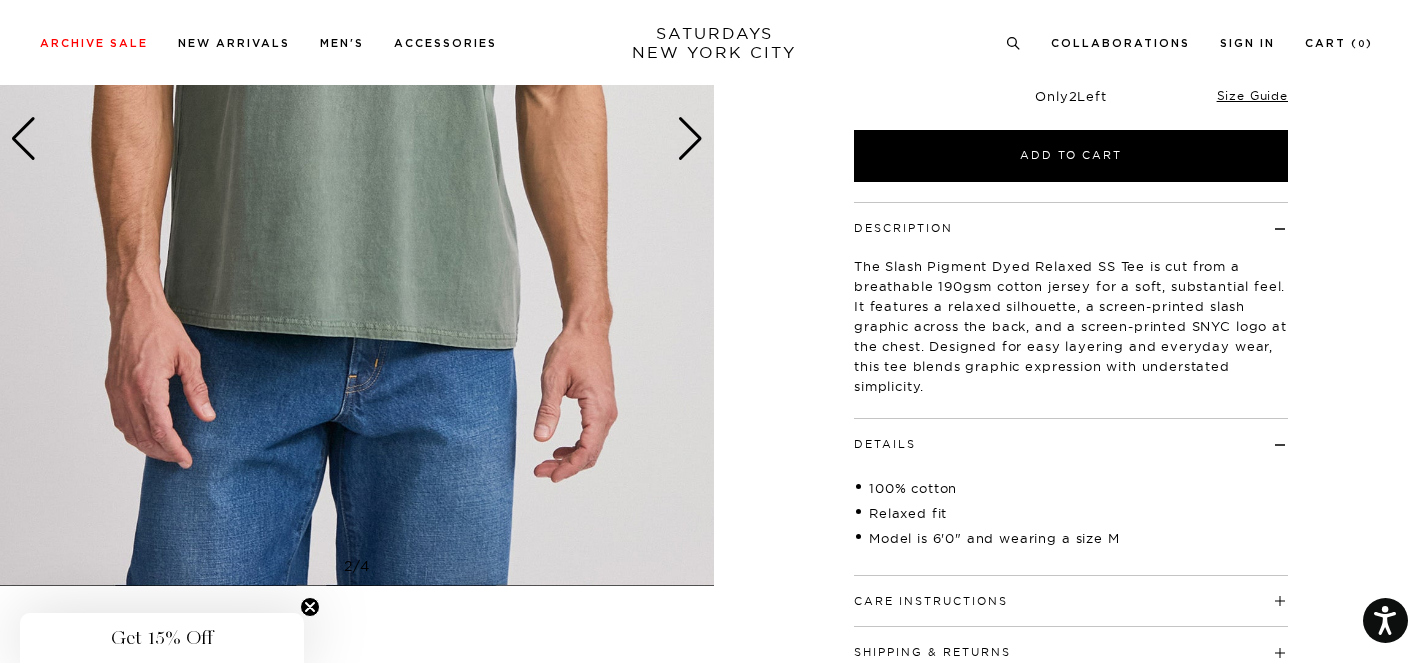 click on "Details" at bounding box center (885, 444) 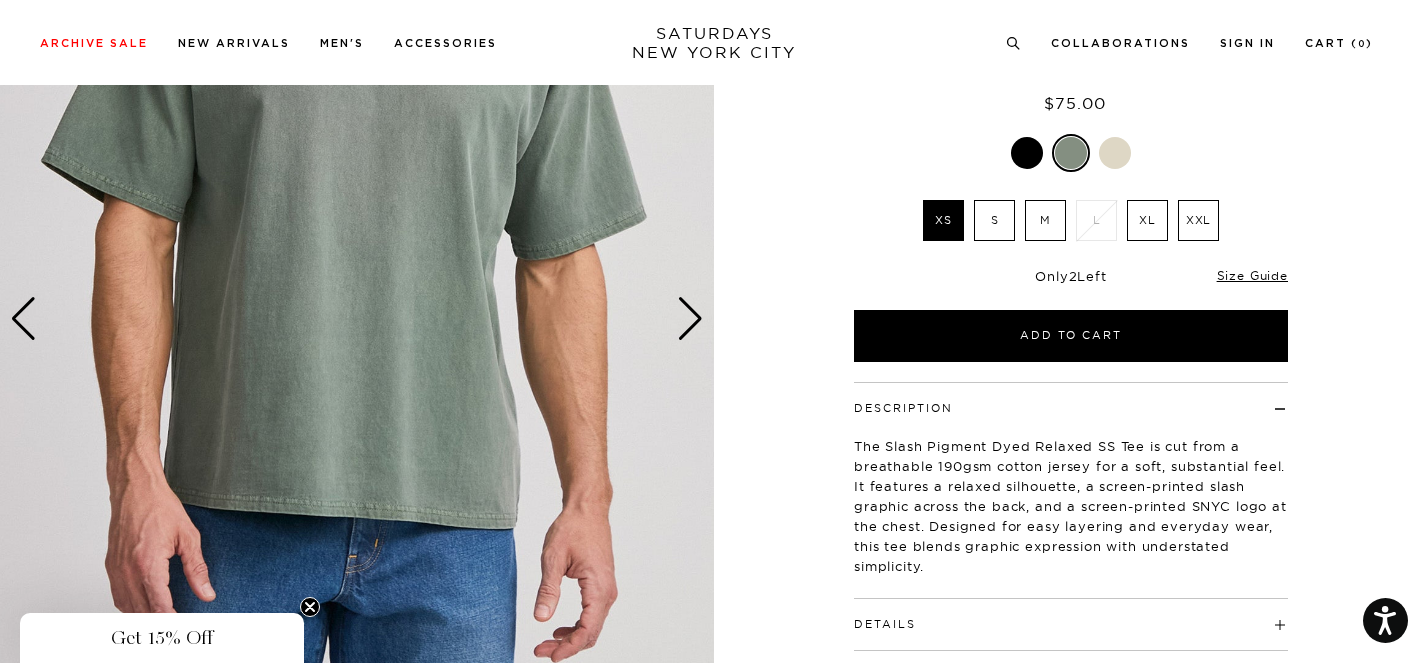 scroll, scrollTop: 189, scrollLeft: 0, axis: vertical 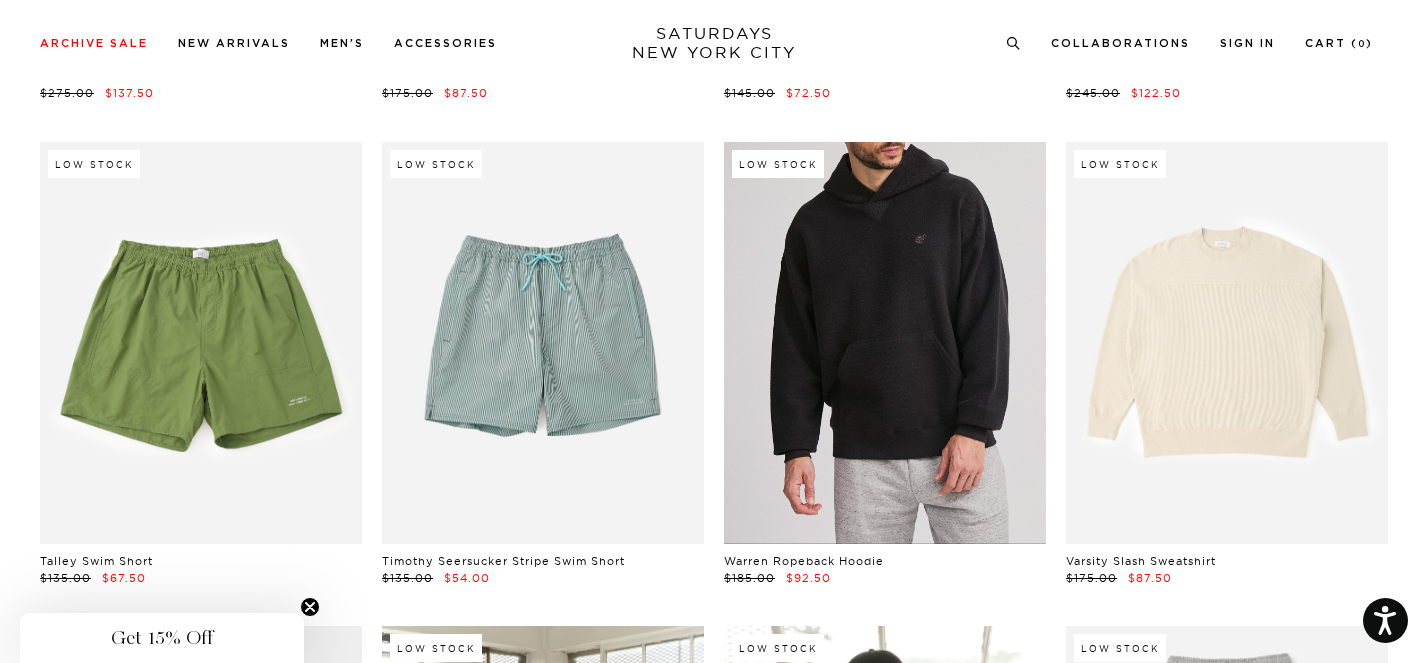 click at bounding box center [885, 343] 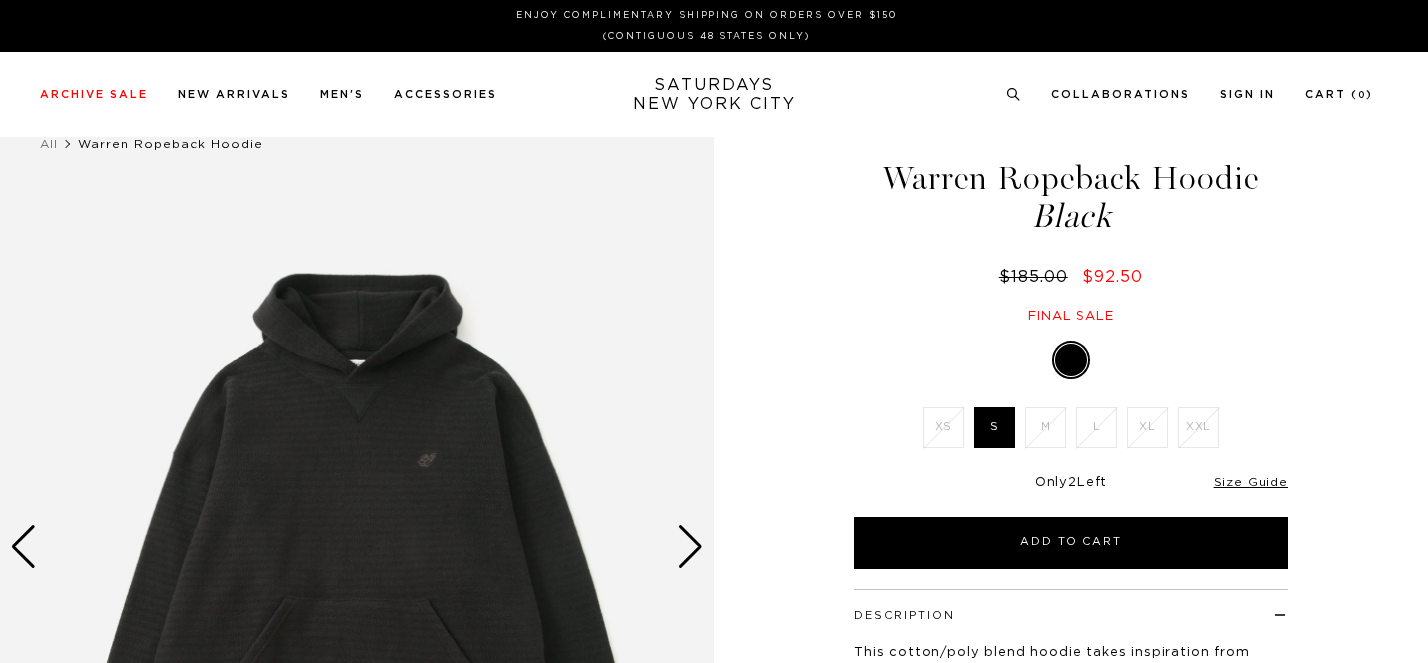 scroll, scrollTop: 0, scrollLeft: 0, axis: both 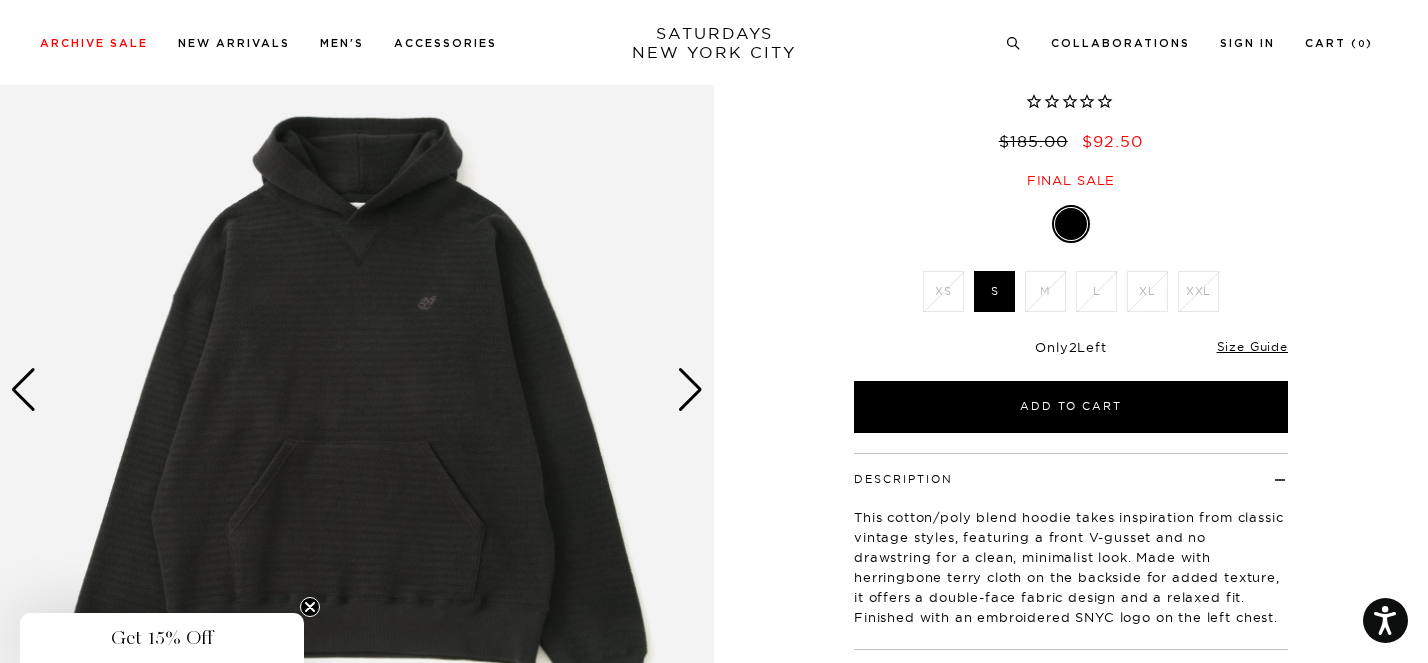 click at bounding box center [690, 390] 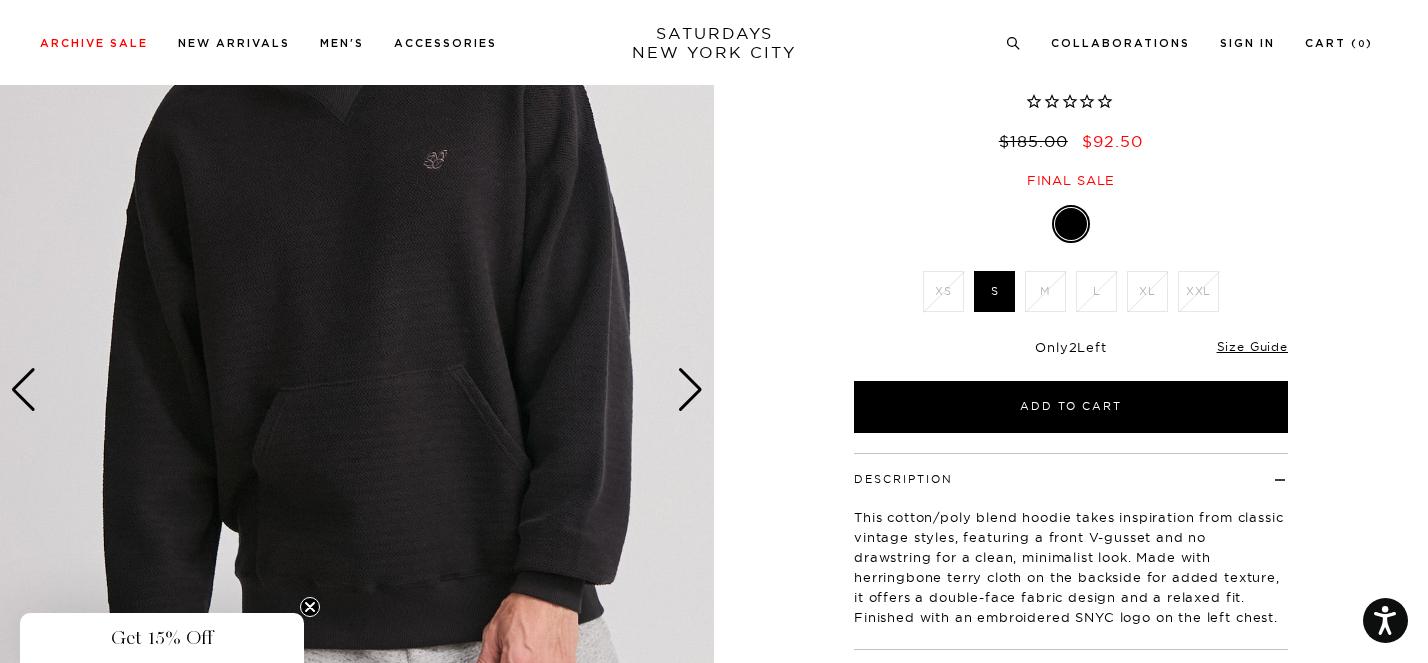 click at bounding box center [690, 390] 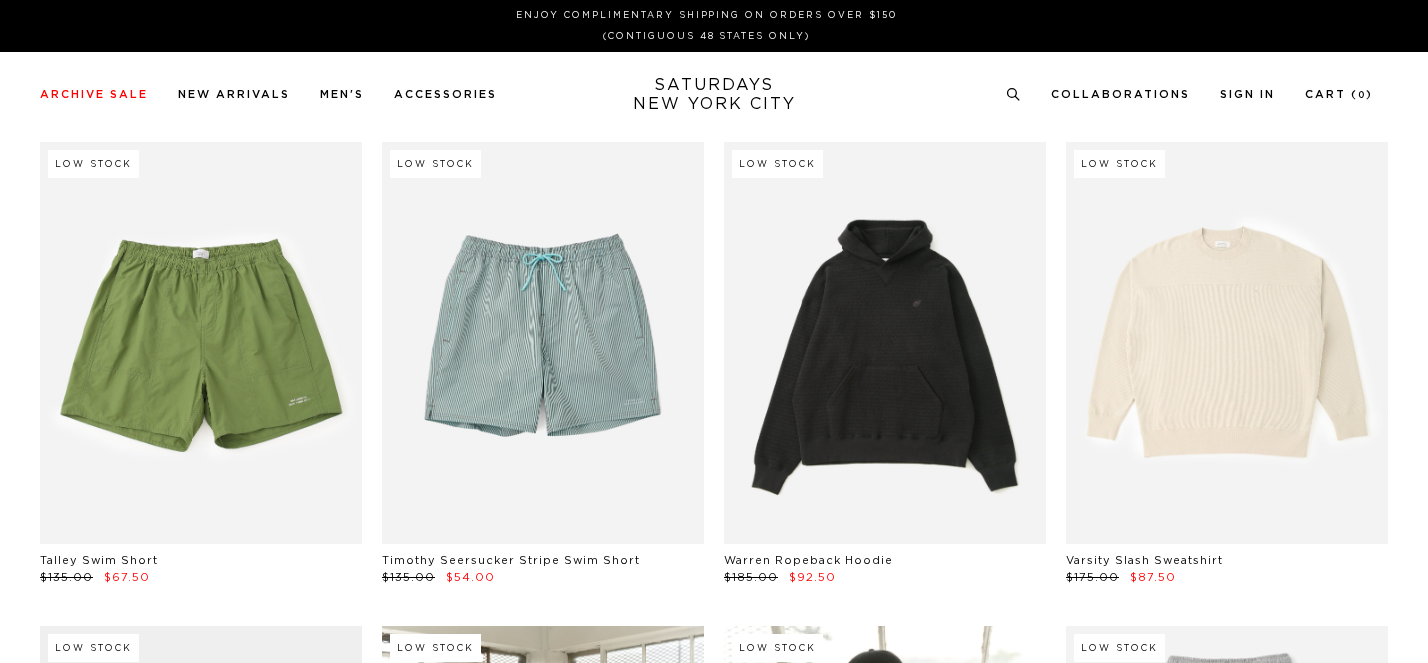 scroll, scrollTop: 0, scrollLeft: 0, axis: both 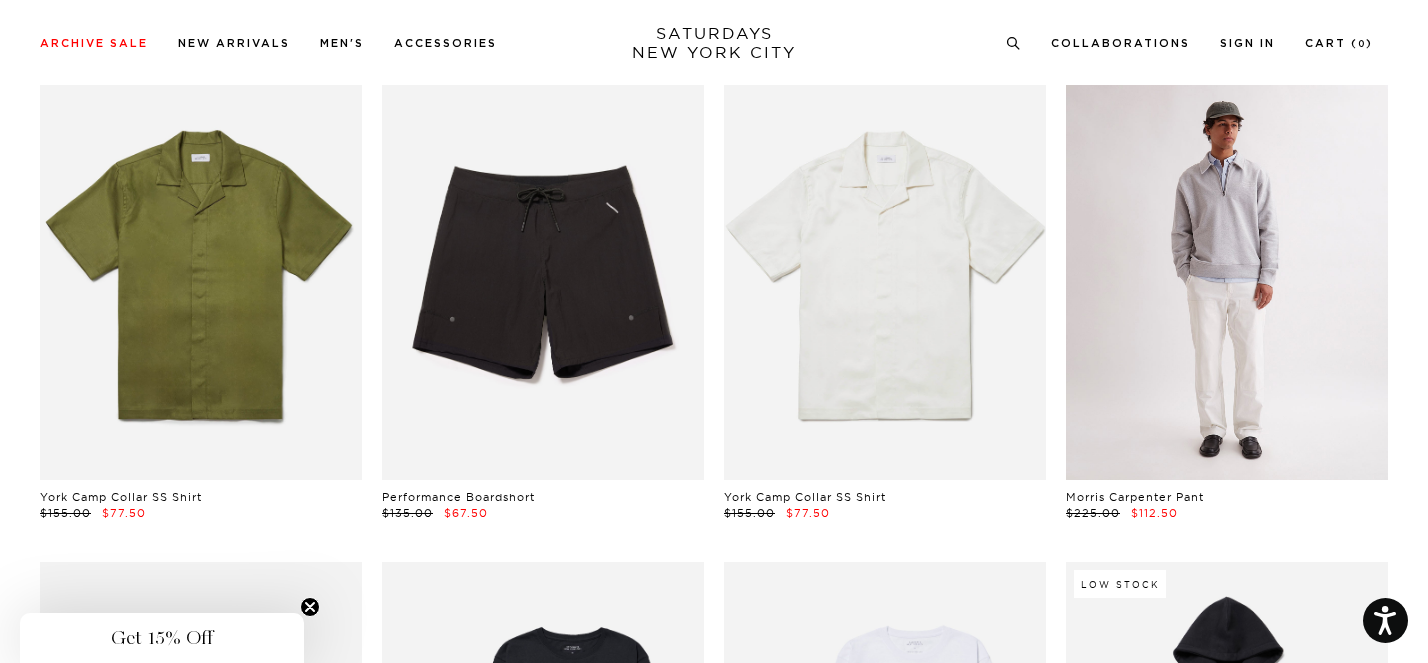 click at bounding box center [1227, 278] 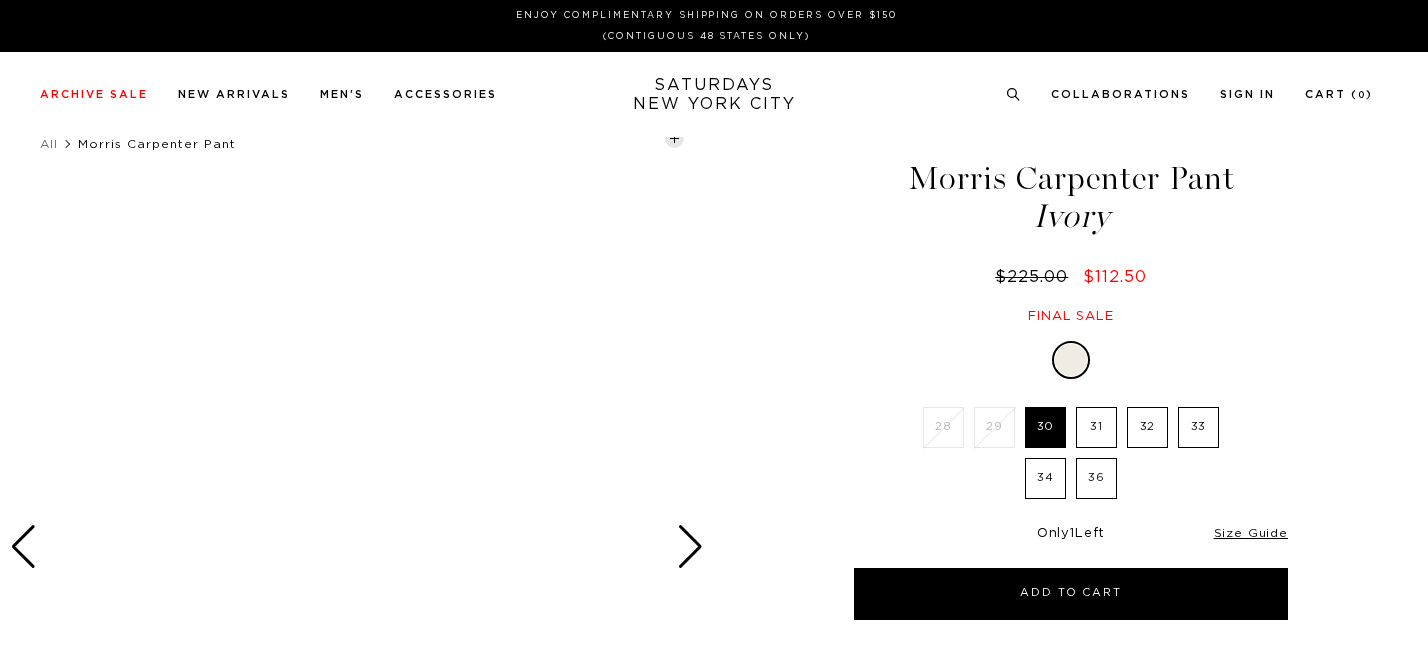 scroll, scrollTop: 0, scrollLeft: 0, axis: both 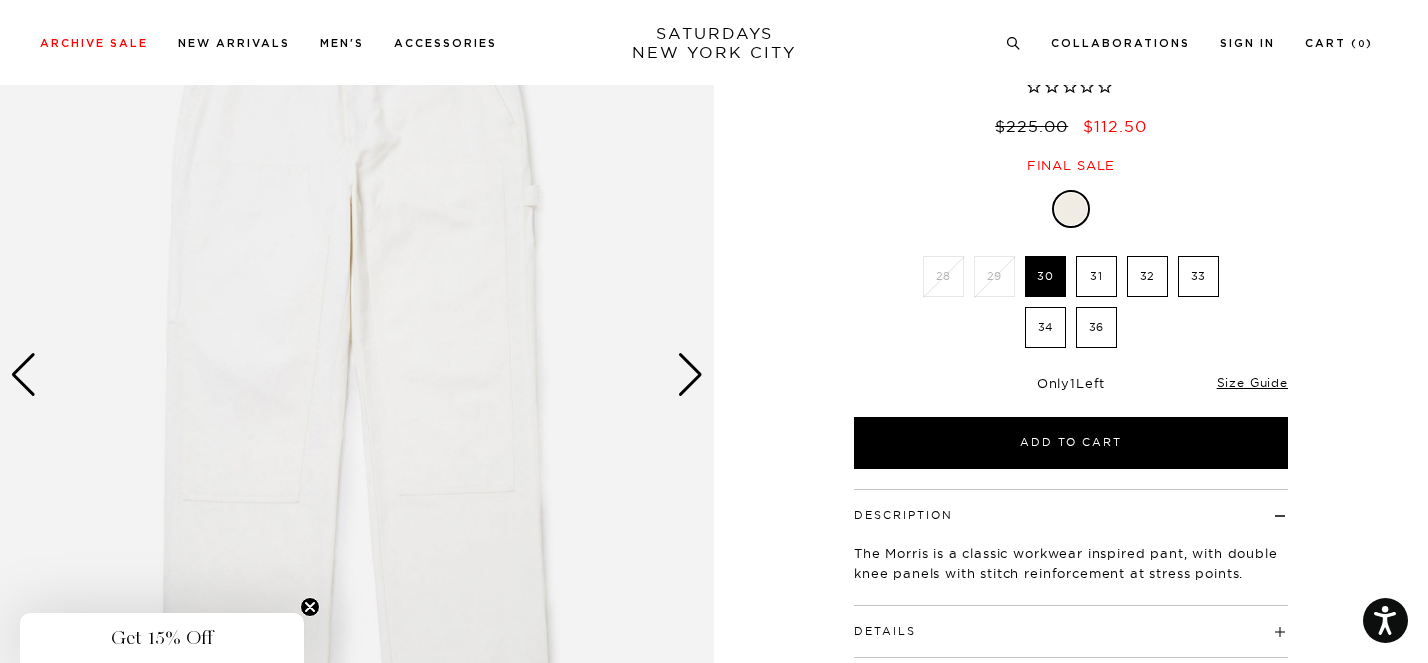 click at bounding box center [690, 375] 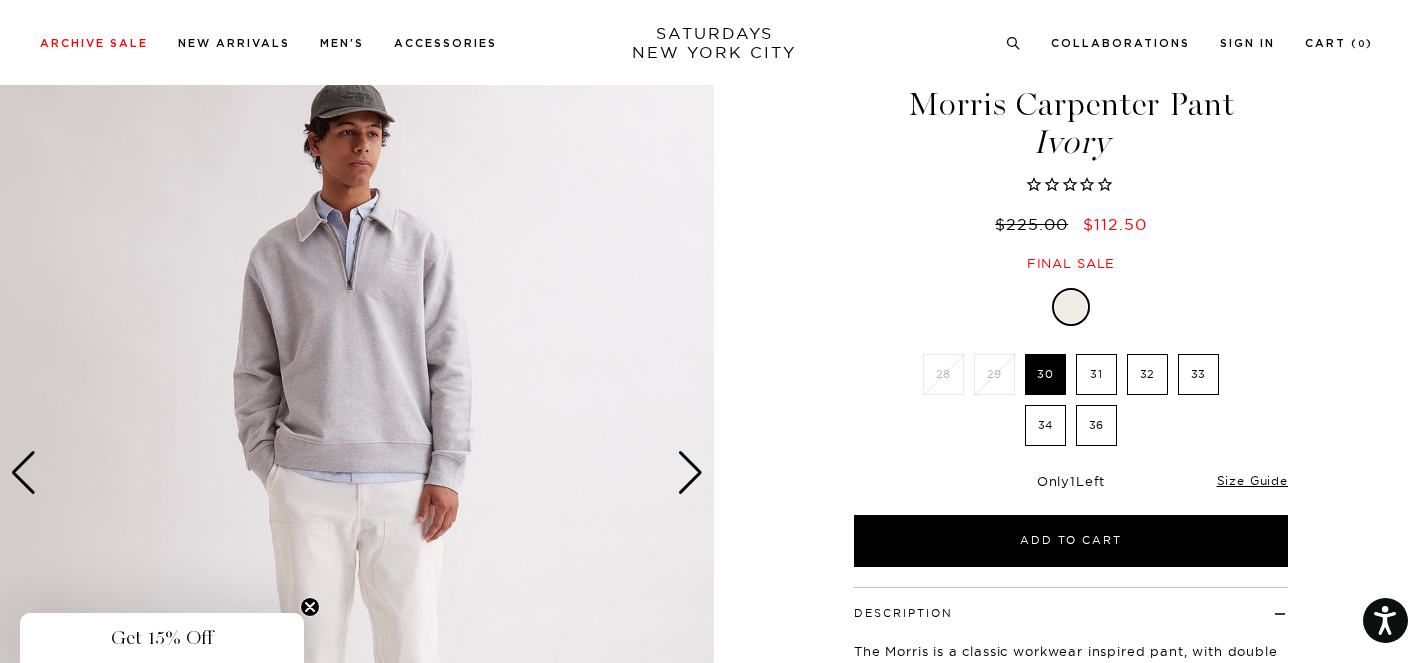 scroll, scrollTop: 61, scrollLeft: 0, axis: vertical 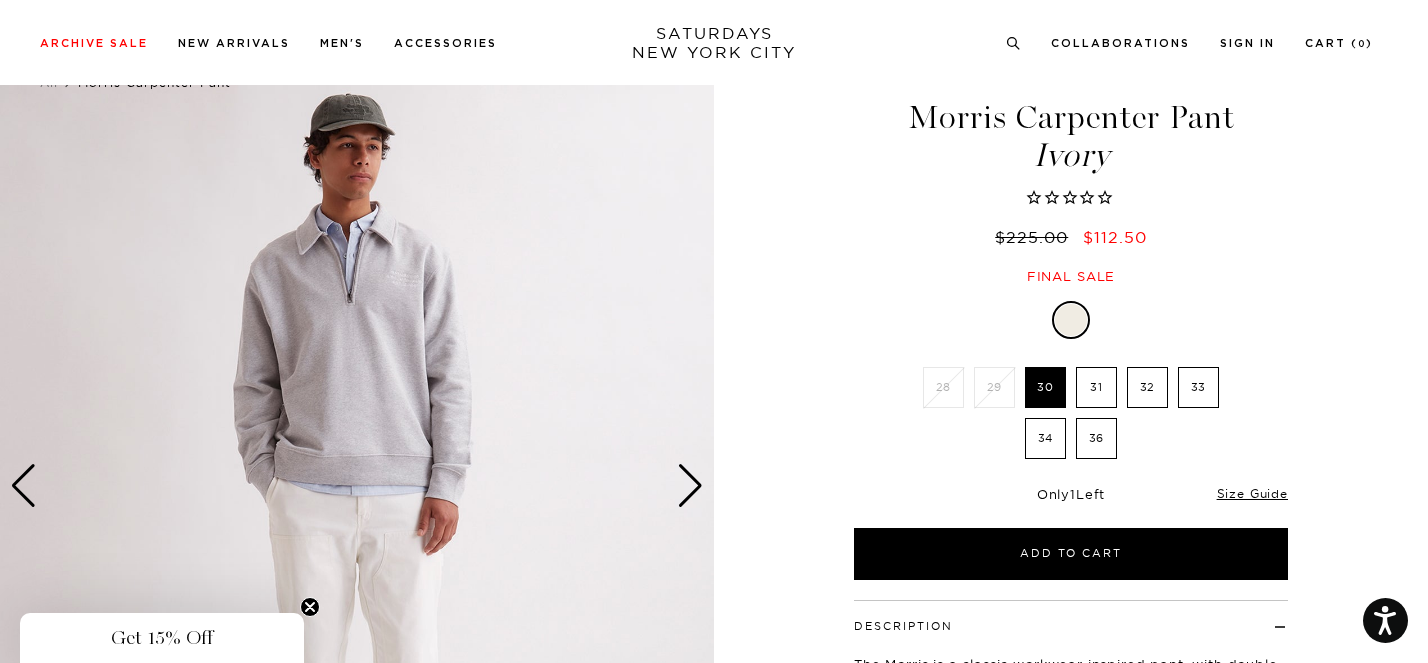 click at bounding box center (690, 486) 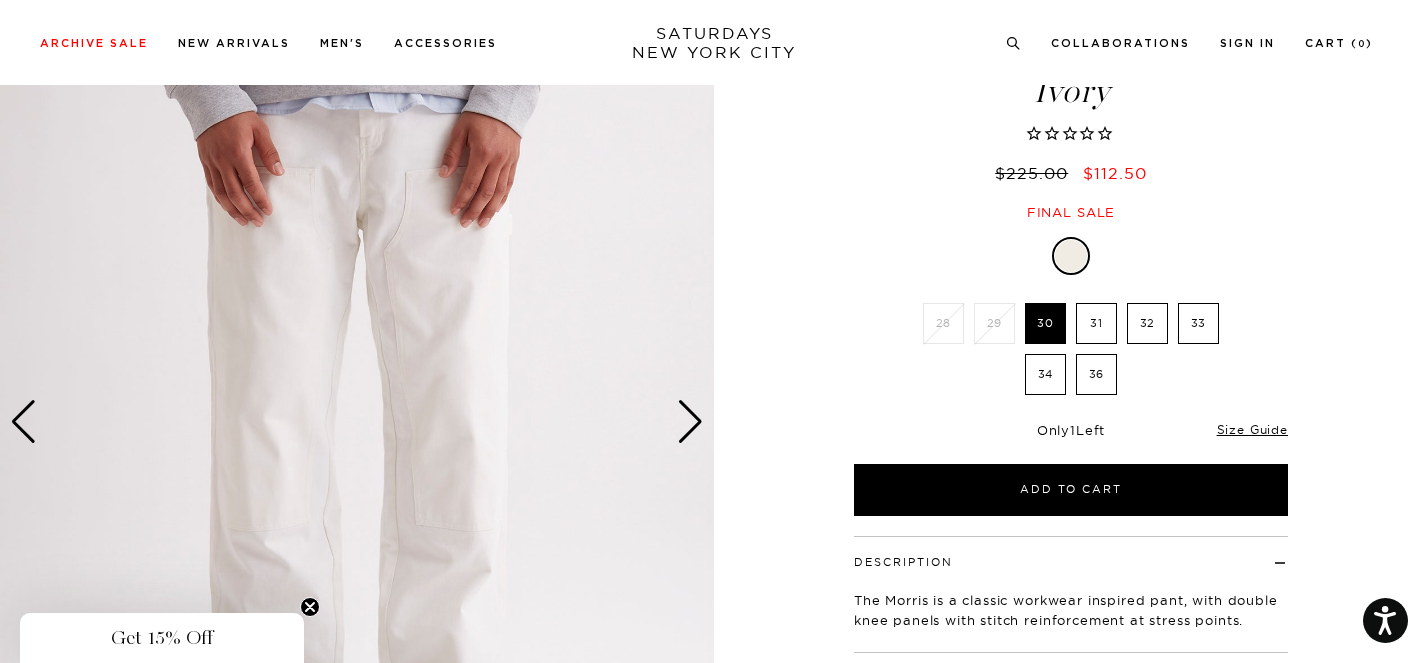 scroll, scrollTop: 151, scrollLeft: 0, axis: vertical 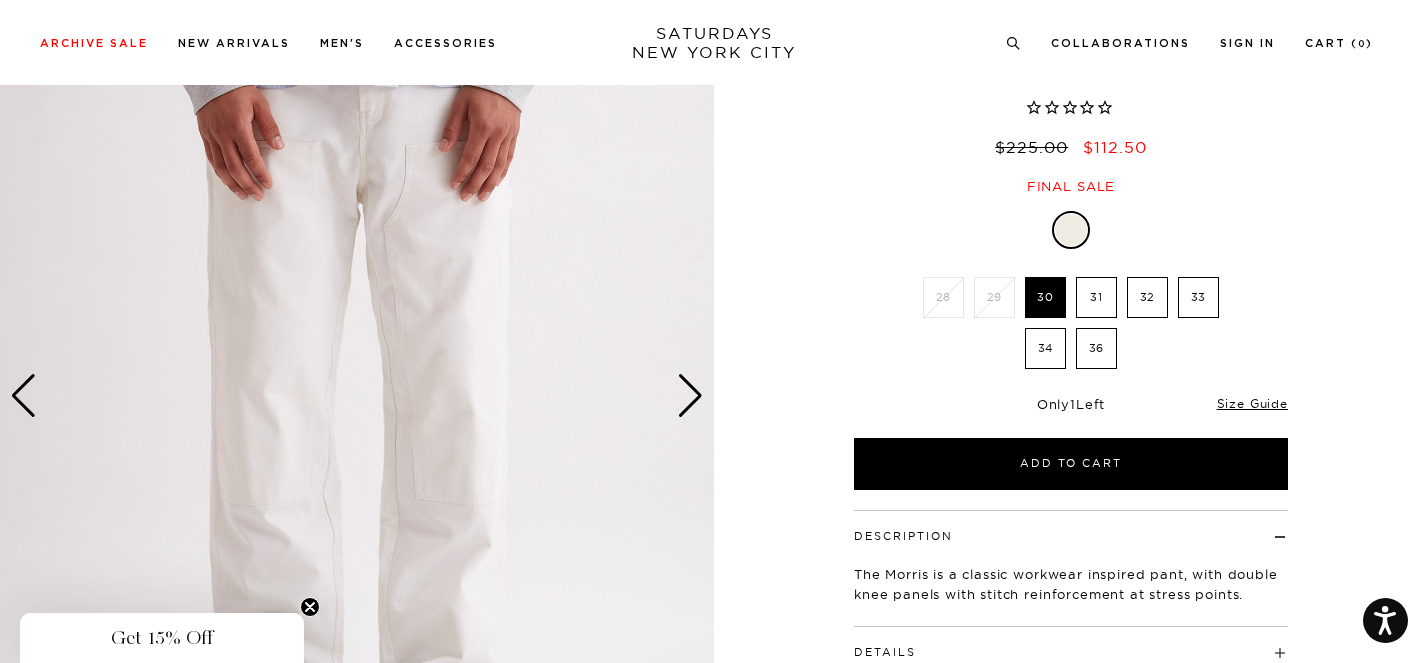 click at bounding box center (690, 396) 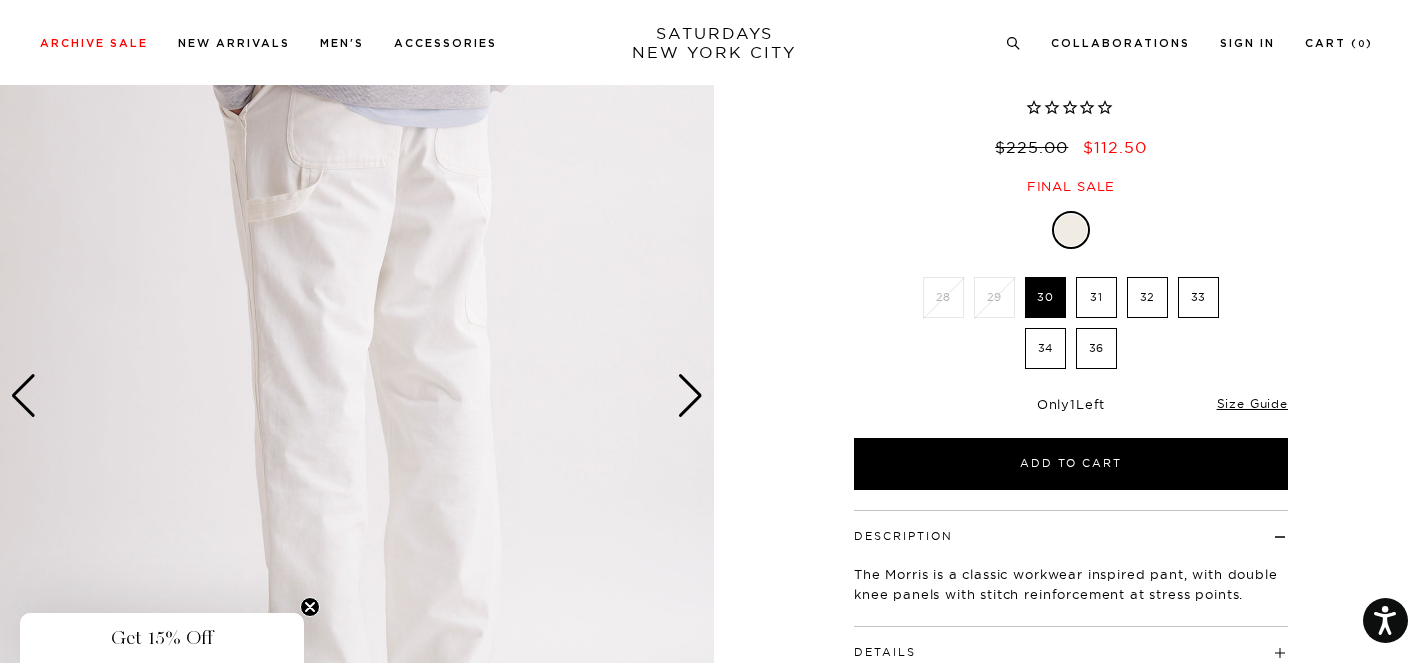 click at bounding box center [690, 396] 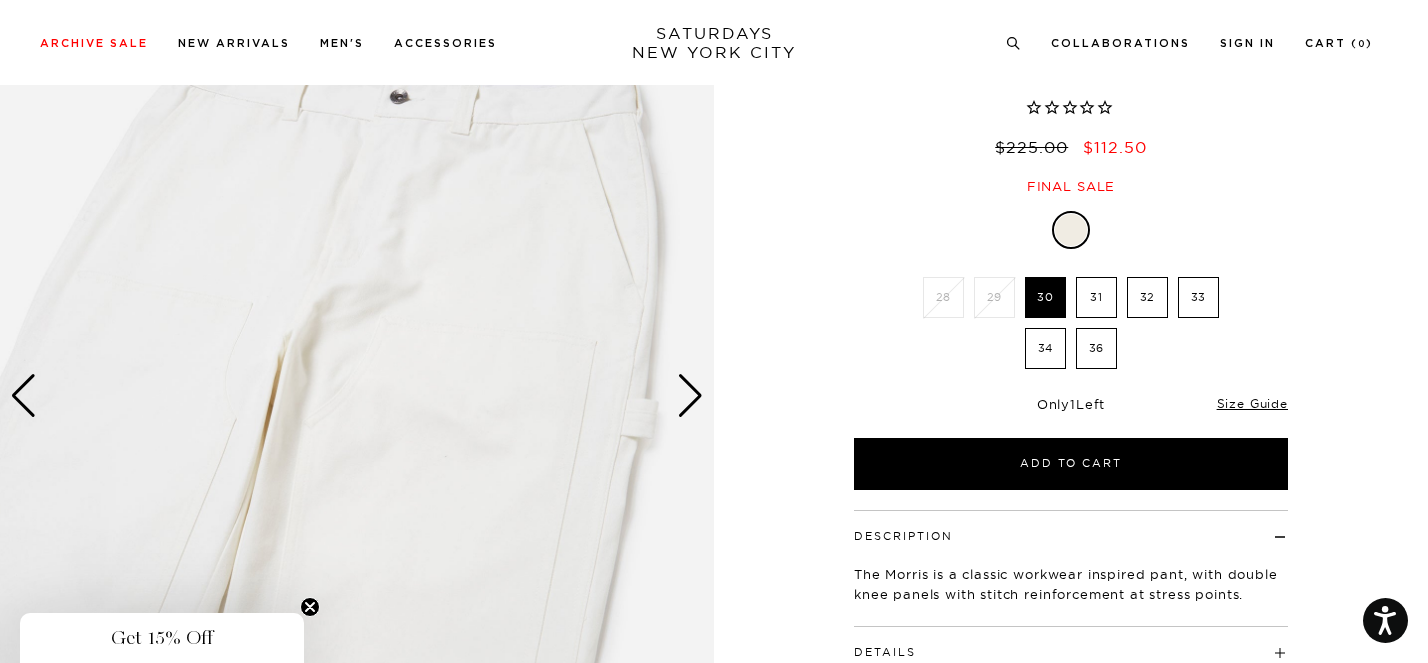 click at bounding box center (690, 396) 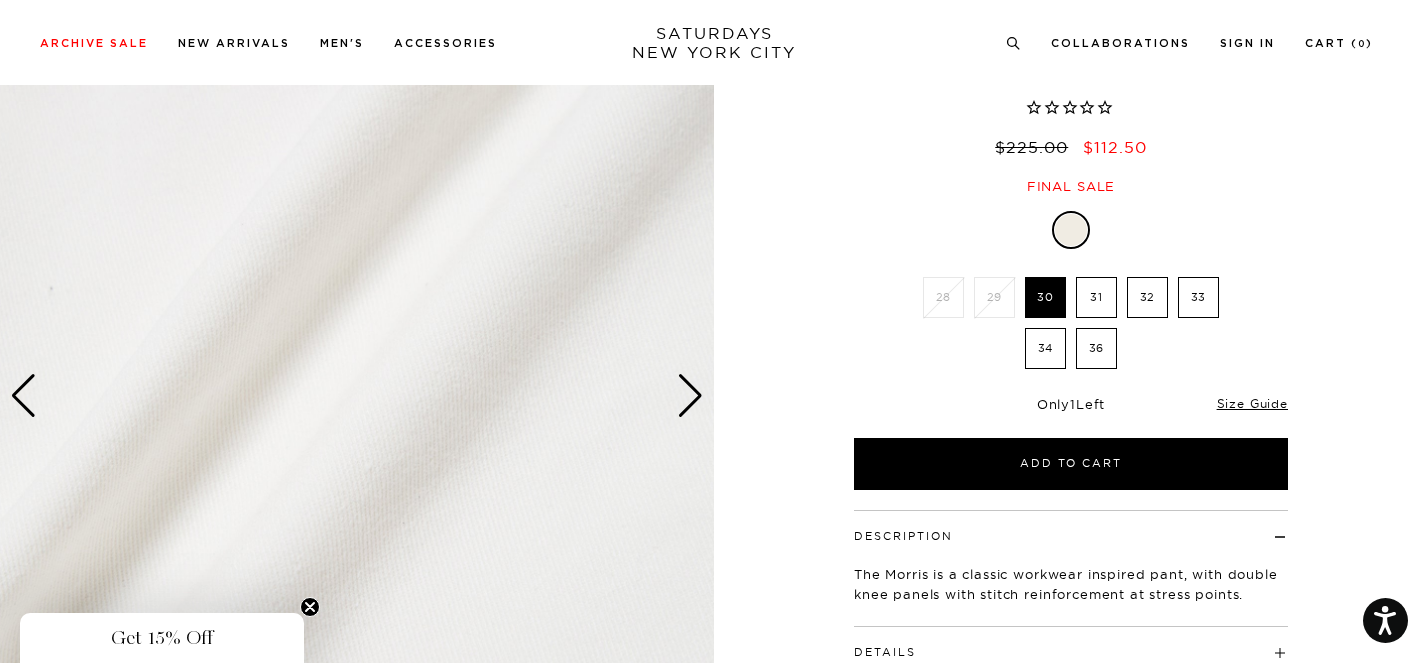 click at bounding box center (690, 396) 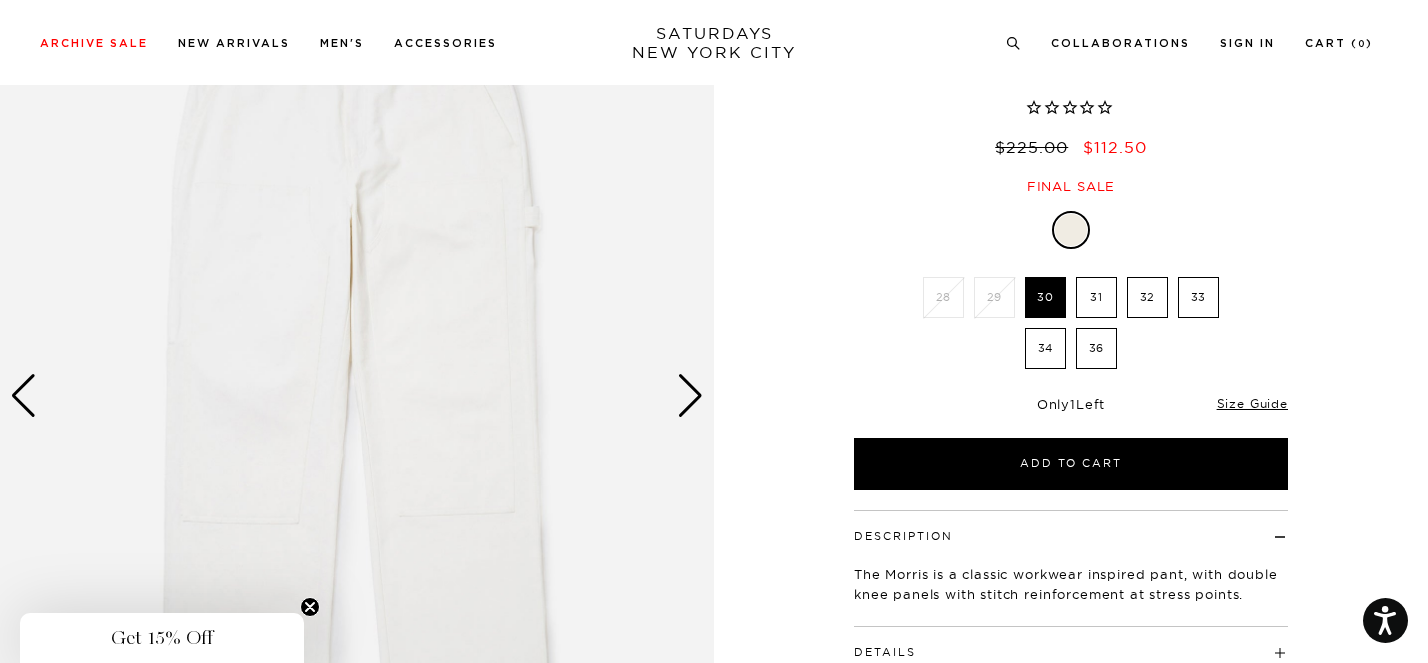 click at bounding box center (690, 396) 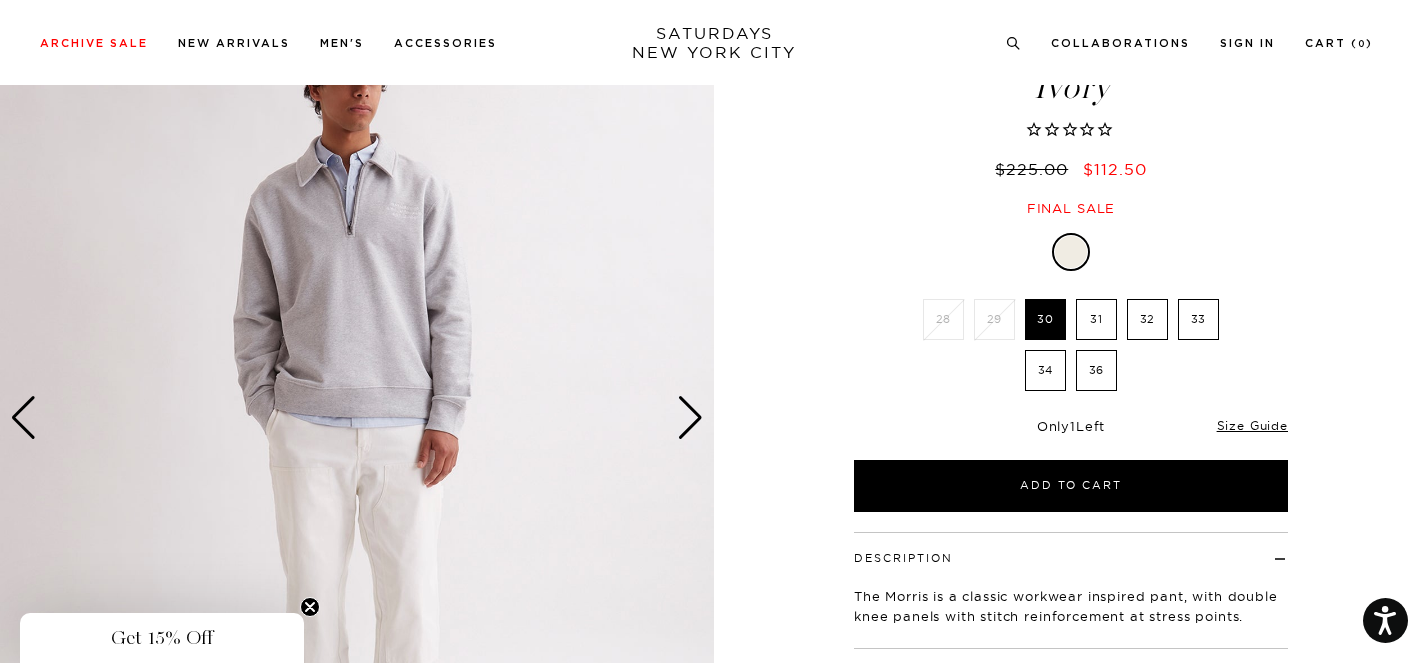 scroll, scrollTop: 26, scrollLeft: 0, axis: vertical 